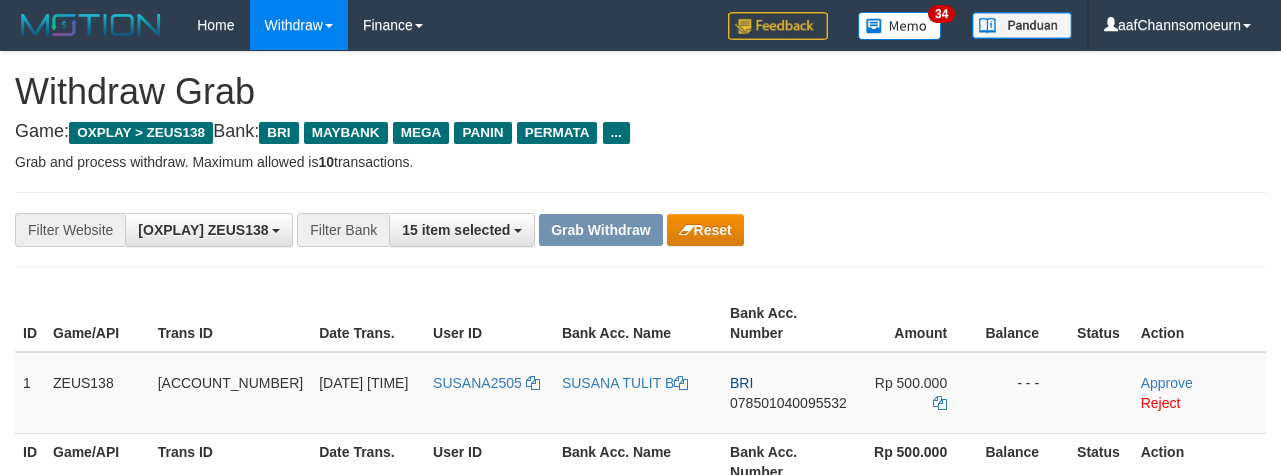 scroll, scrollTop: 0, scrollLeft: 0, axis: both 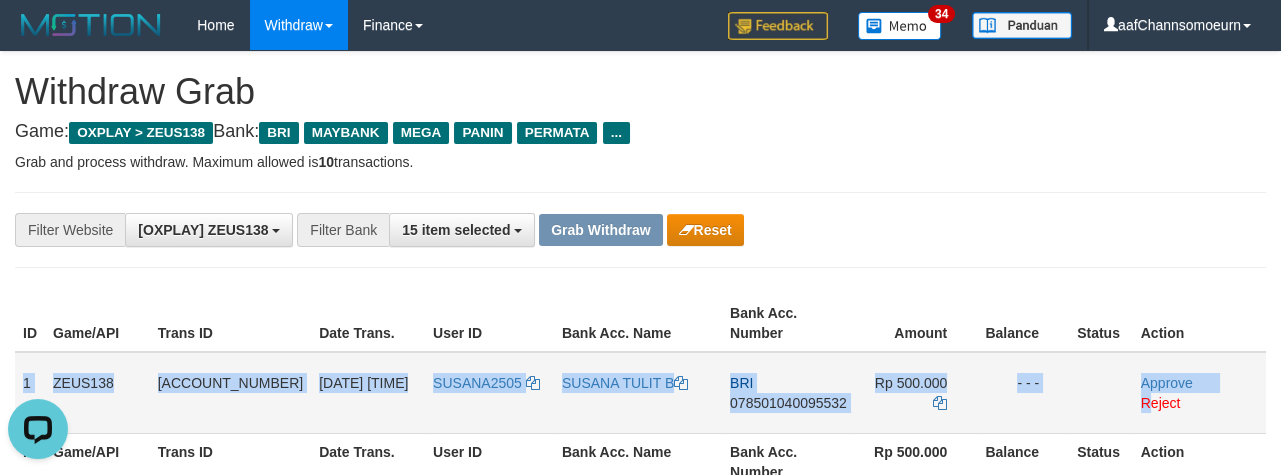 drag, startPoint x: 23, startPoint y: 368, endPoint x: 1210, endPoint y: 420, distance: 1188.1384 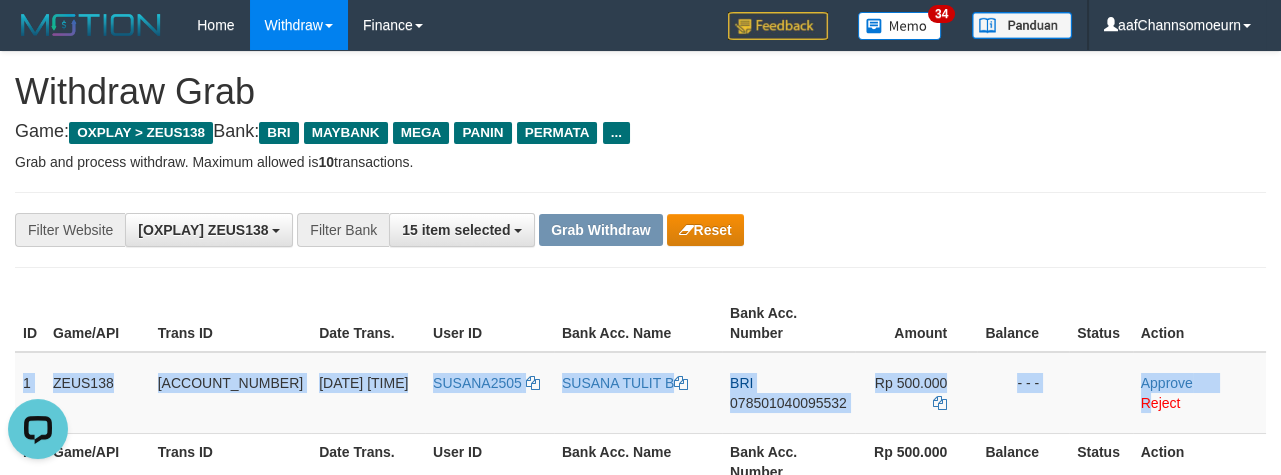 copy on "1
[USERNAME]
[ACCOUNT_NUMBER]
[DATE] [TIME]
[USERNAME]
[NAME]
BRI
[ACCOUNT_NUMBER]
Rp [AMOUNT]
- - -
Approve
R" 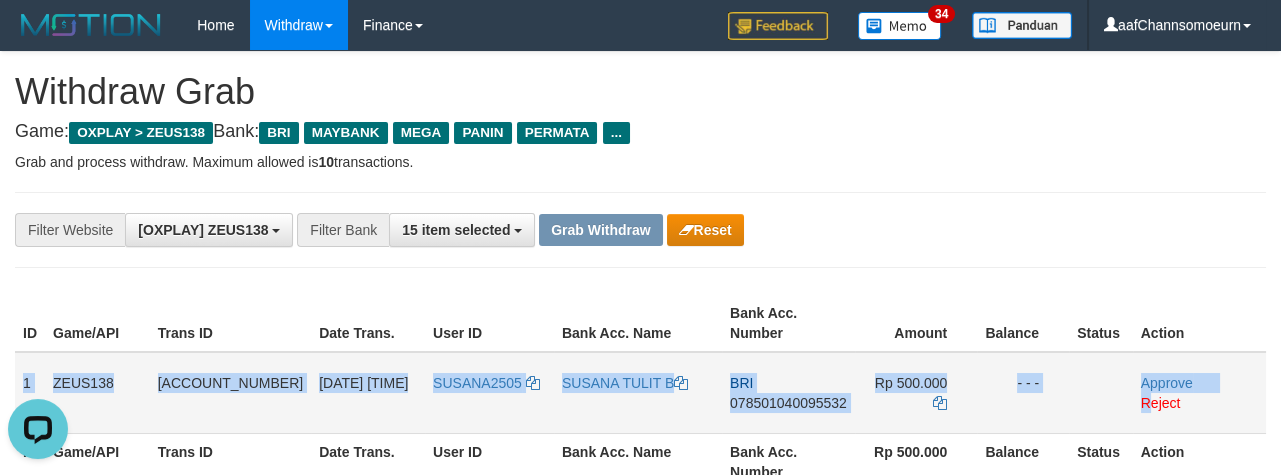 click on "078501040095532" at bounding box center (788, 403) 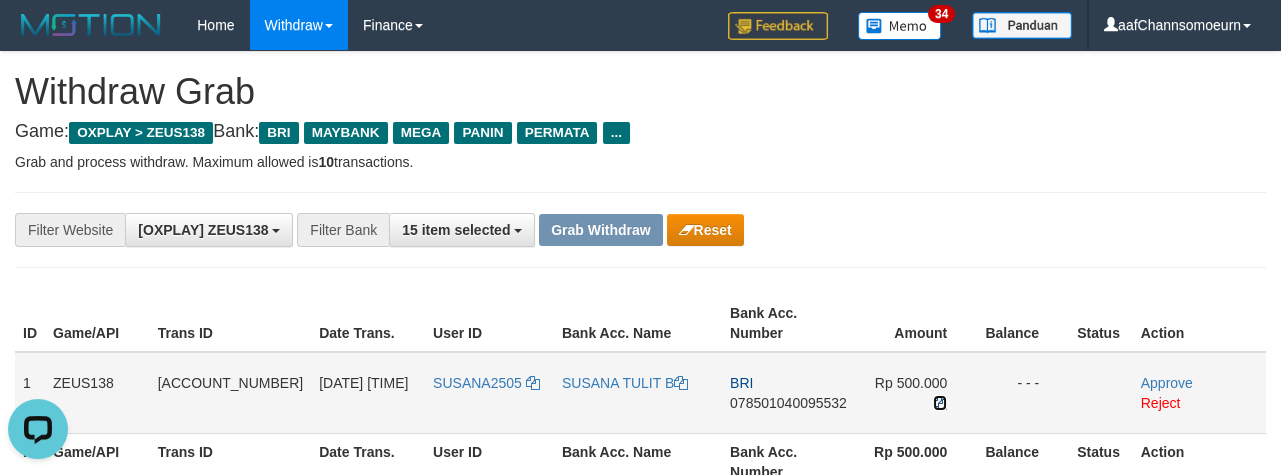 click at bounding box center [940, 403] 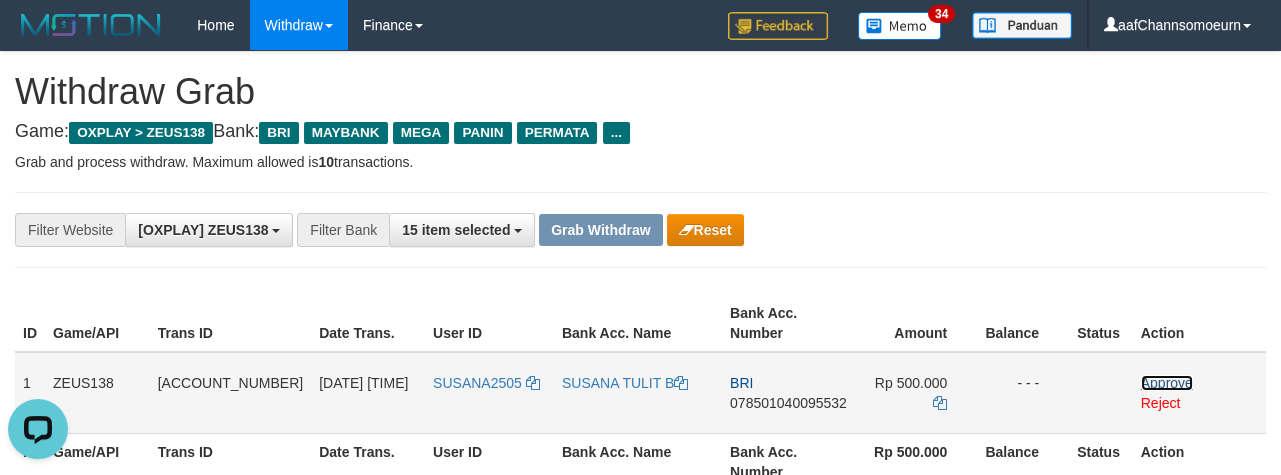 click on "Approve" at bounding box center [1167, 383] 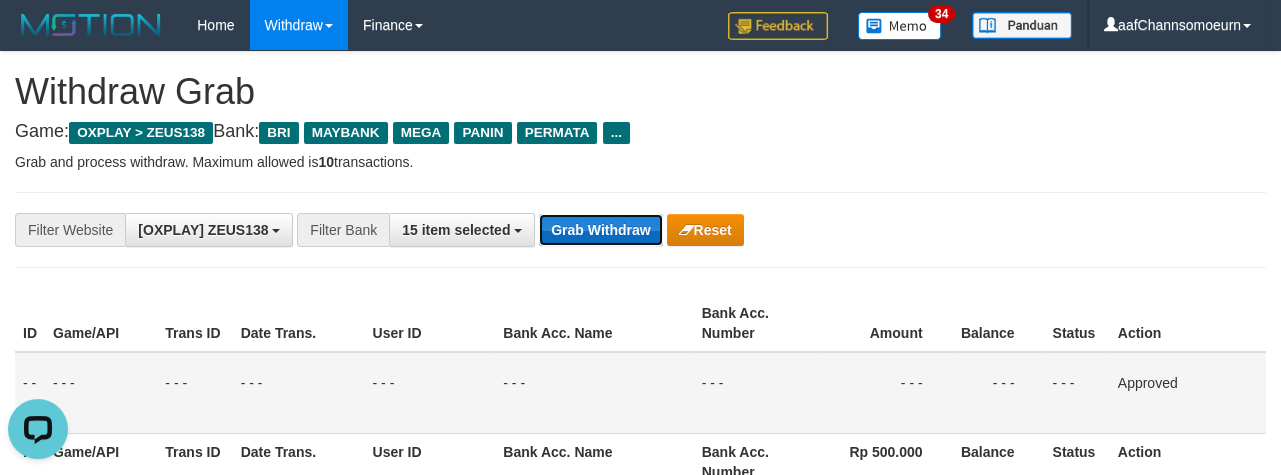 click on "Grab Withdraw" at bounding box center [600, 230] 